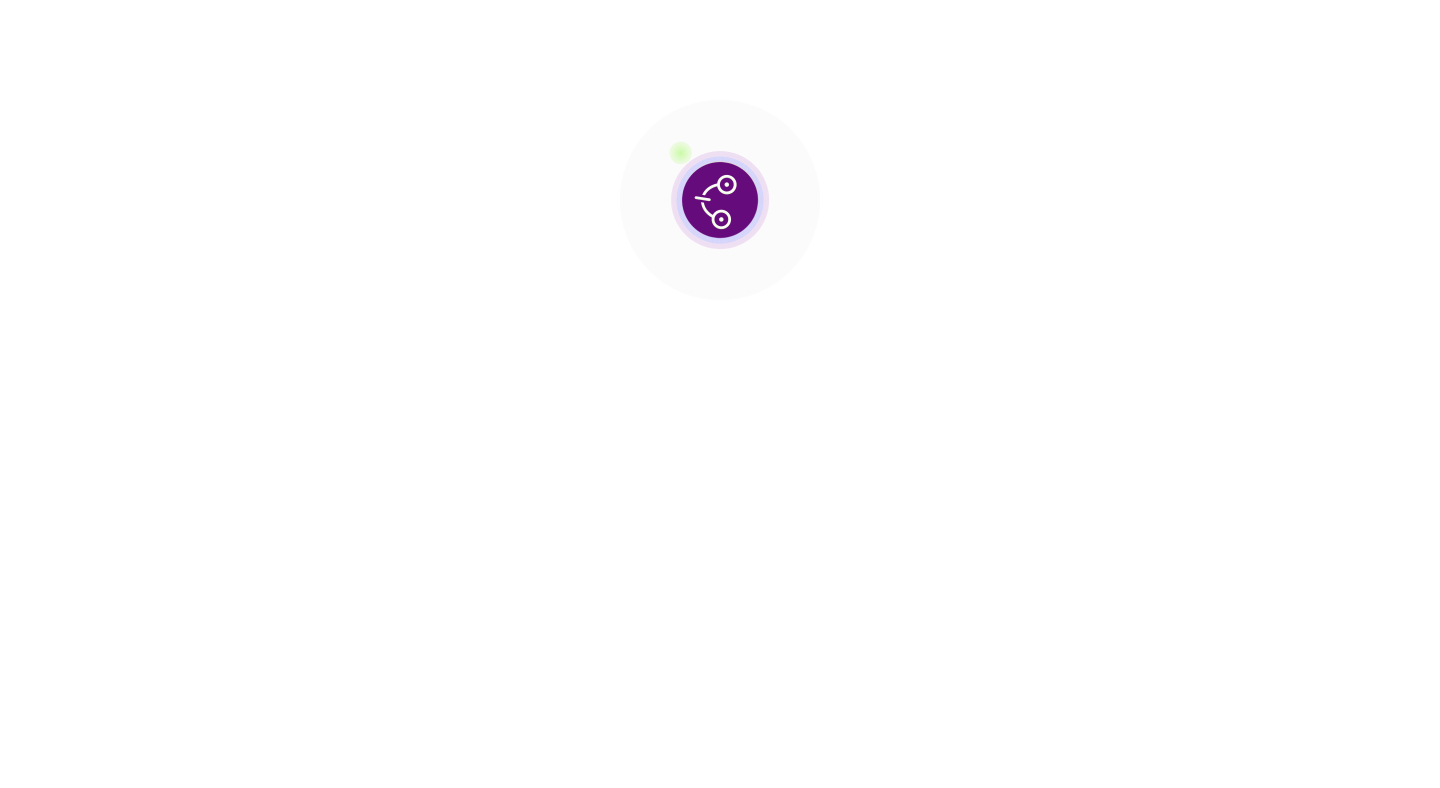 scroll, scrollTop: 0, scrollLeft: 0, axis: both 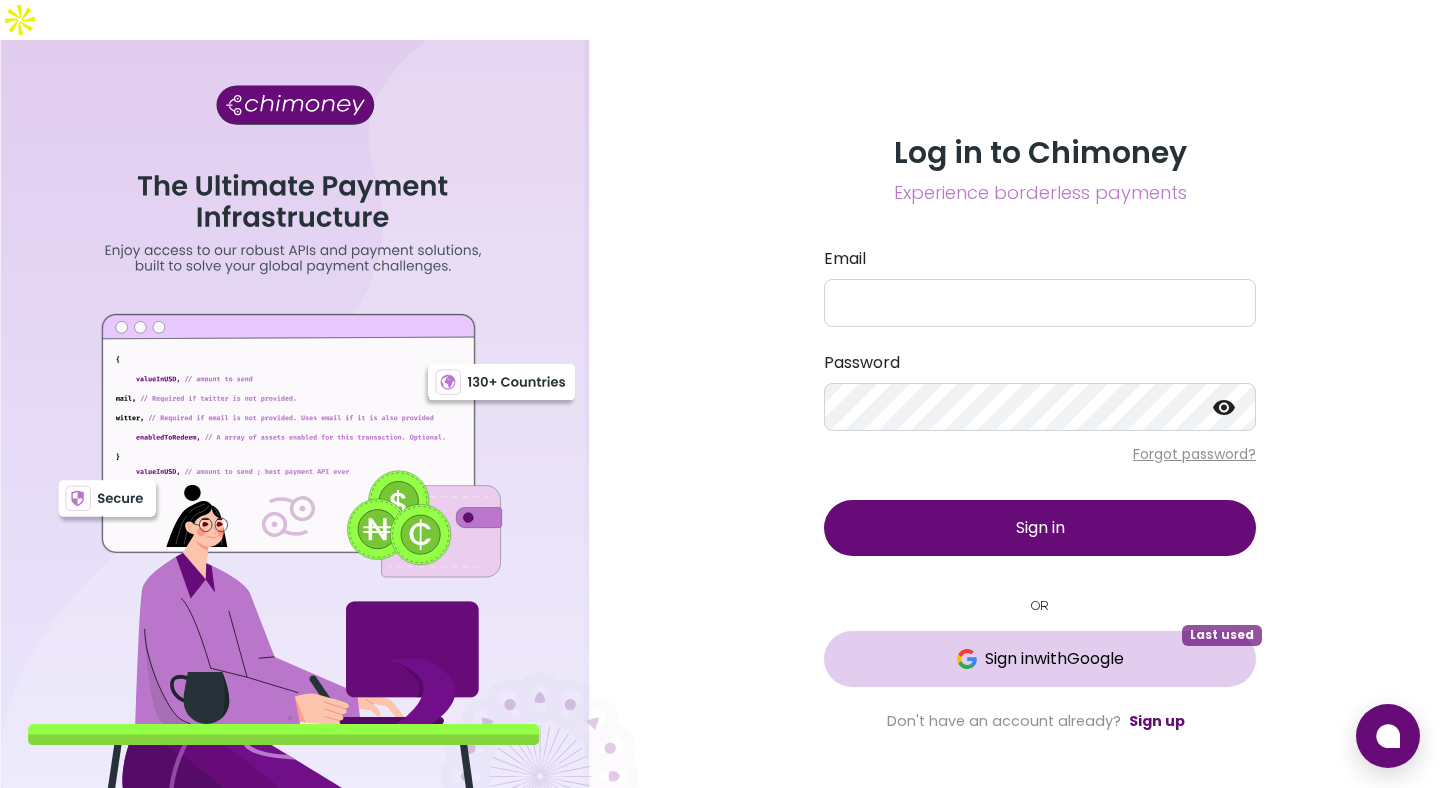 click on "Sign in  with  Google Last used" at bounding box center (1040, 659) 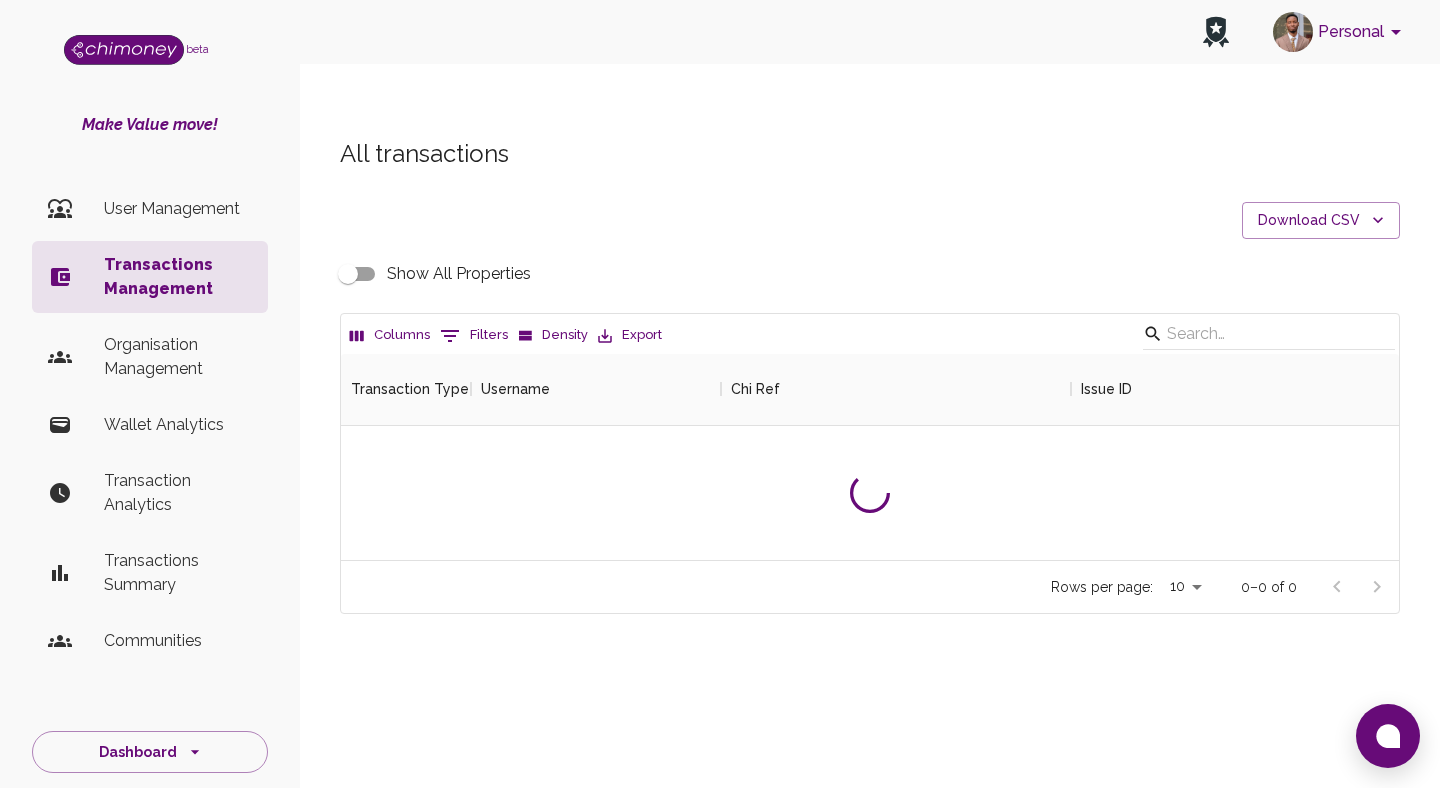 scroll, scrollTop: 1, scrollLeft: 1, axis: both 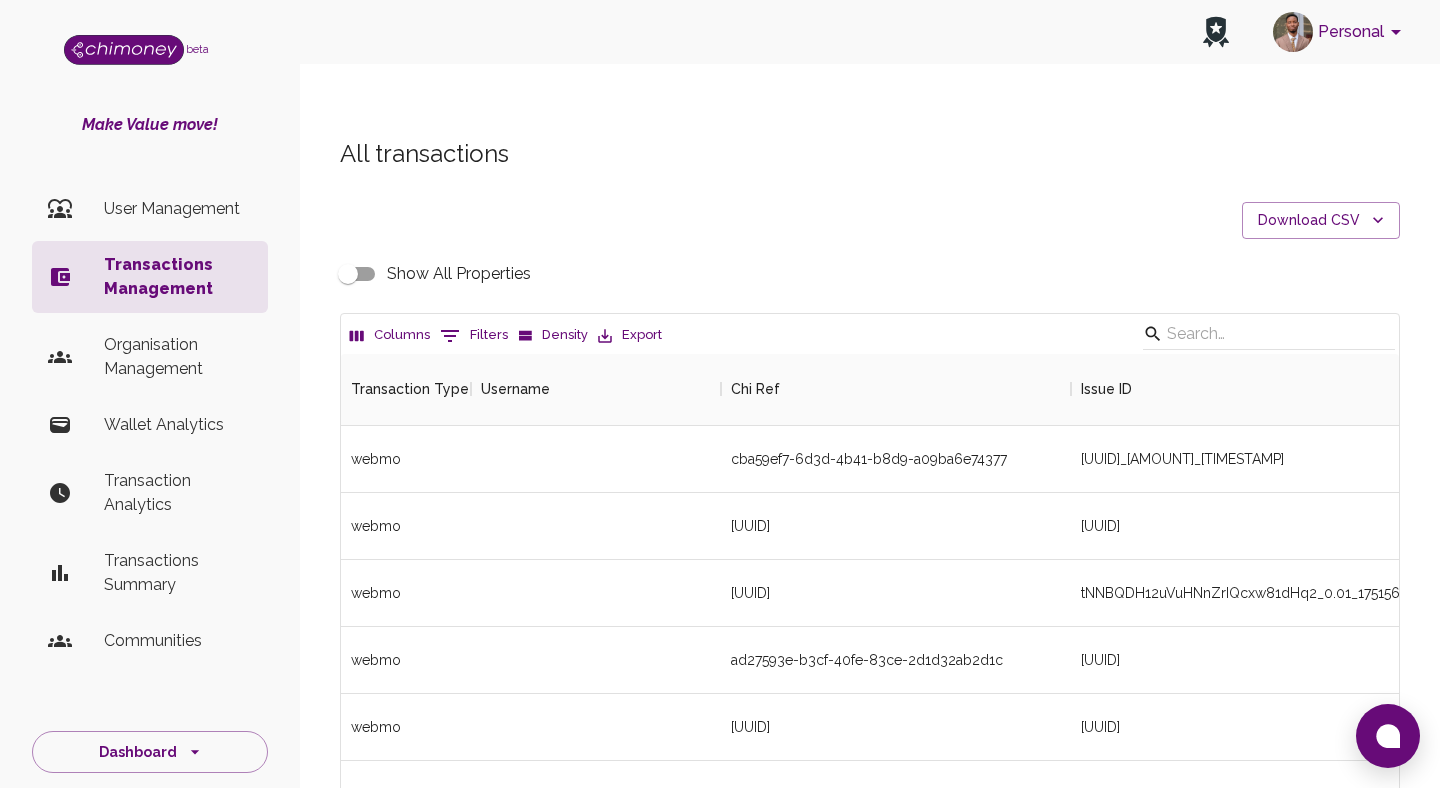 click on "User Management" at bounding box center (178, 209) 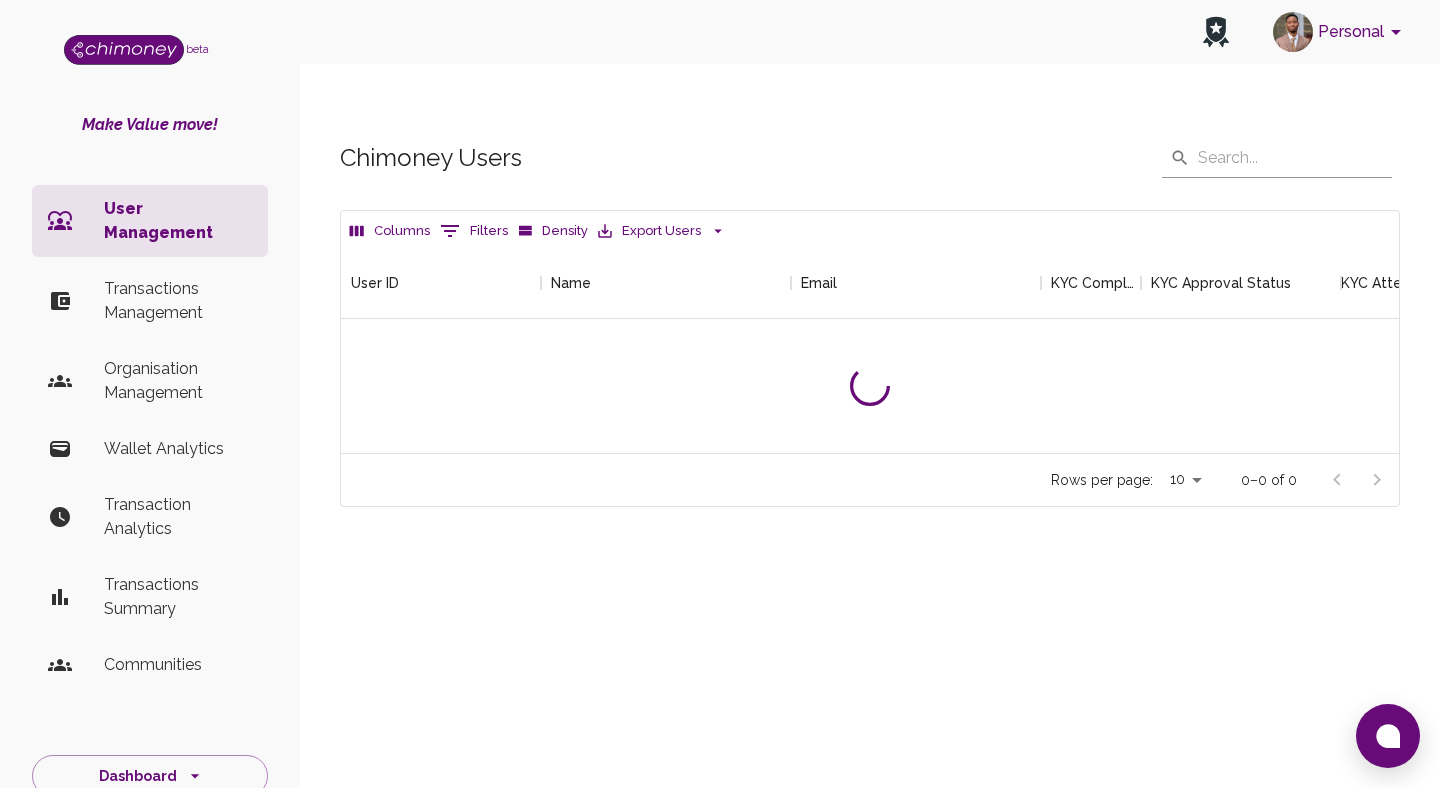 scroll, scrollTop: 1, scrollLeft: 1, axis: both 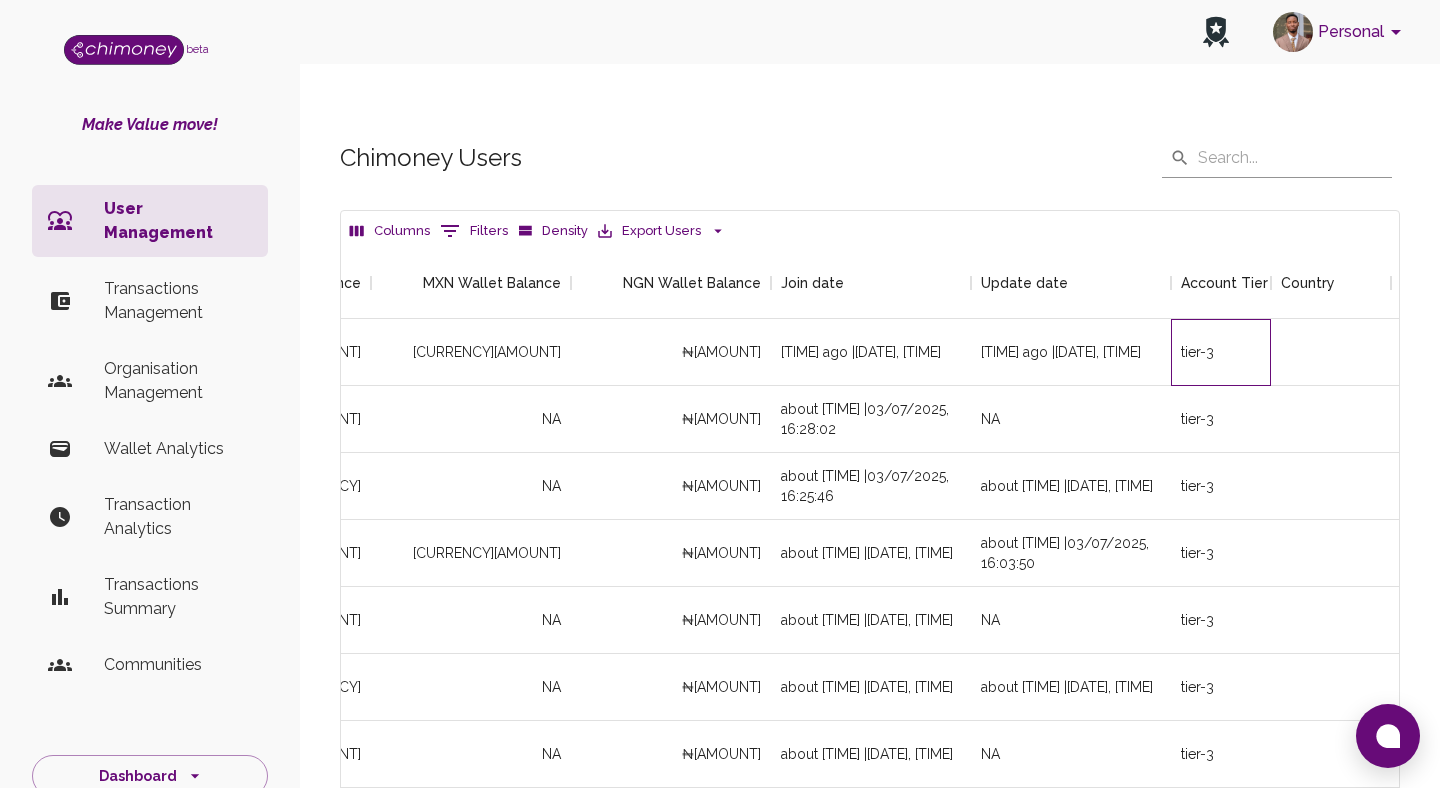 click on "tier-3" at bounding box center (1221, 352) 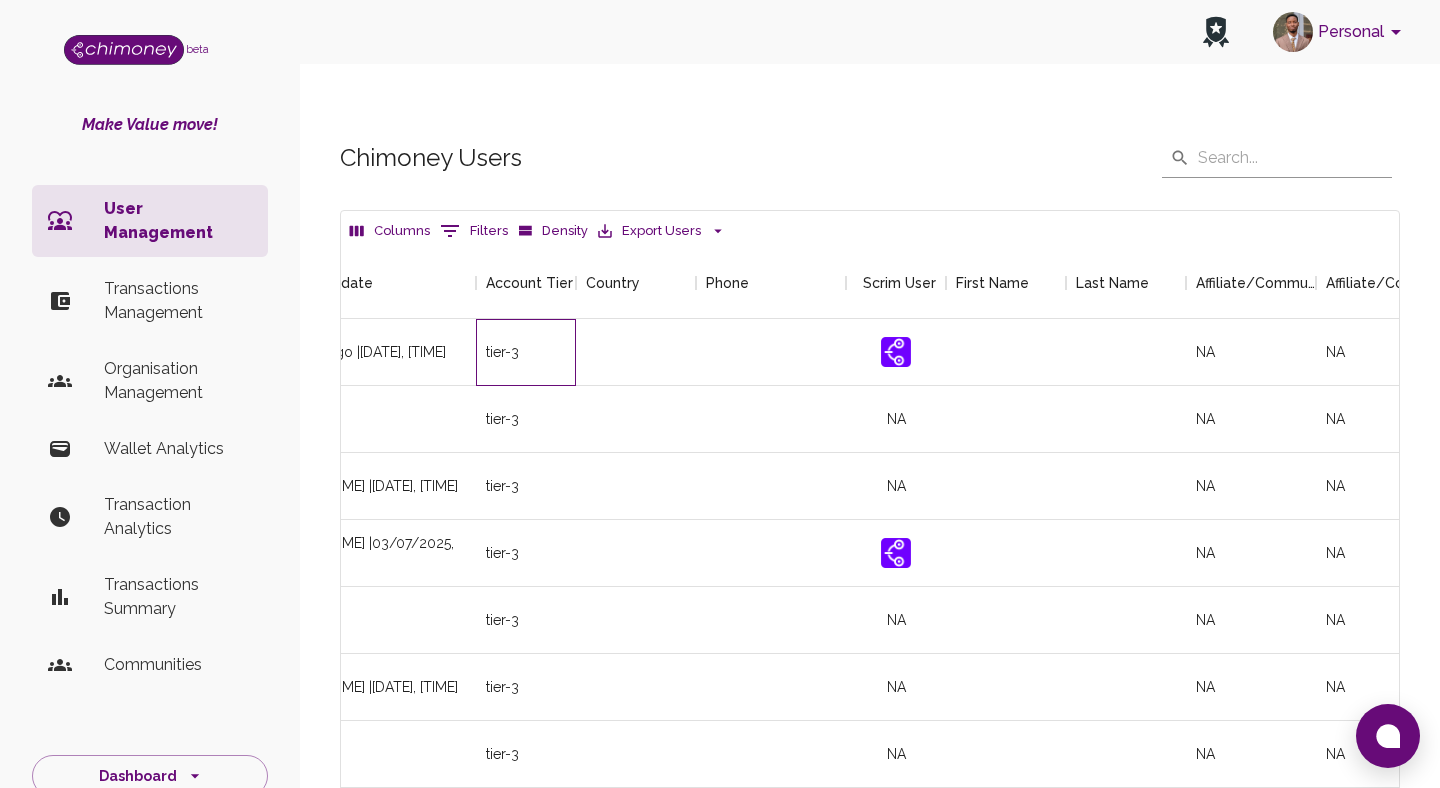 scroll, scrollTop: 0, scrollLeft: 2362, axis: horizontal 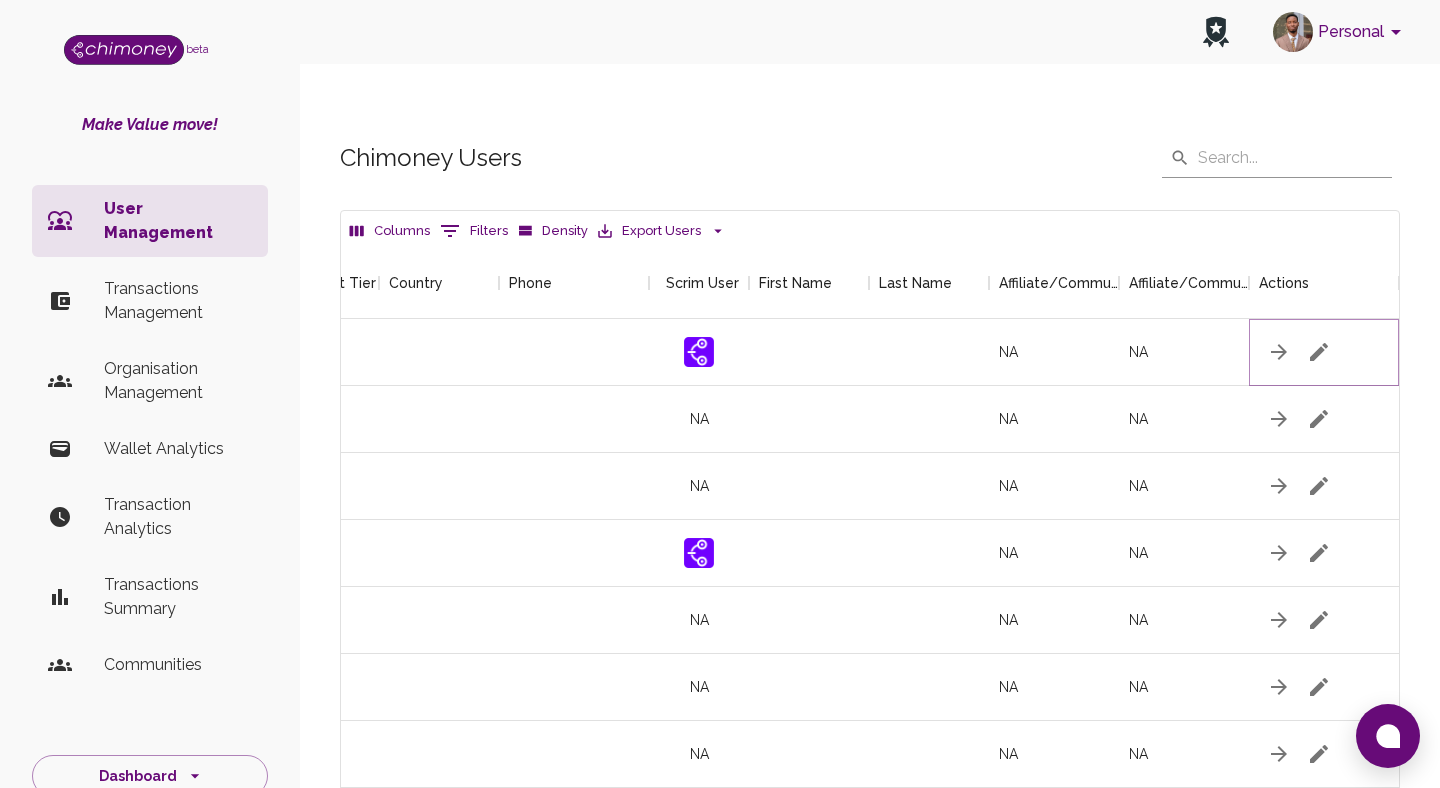 click at bounding box center (1319, 352) 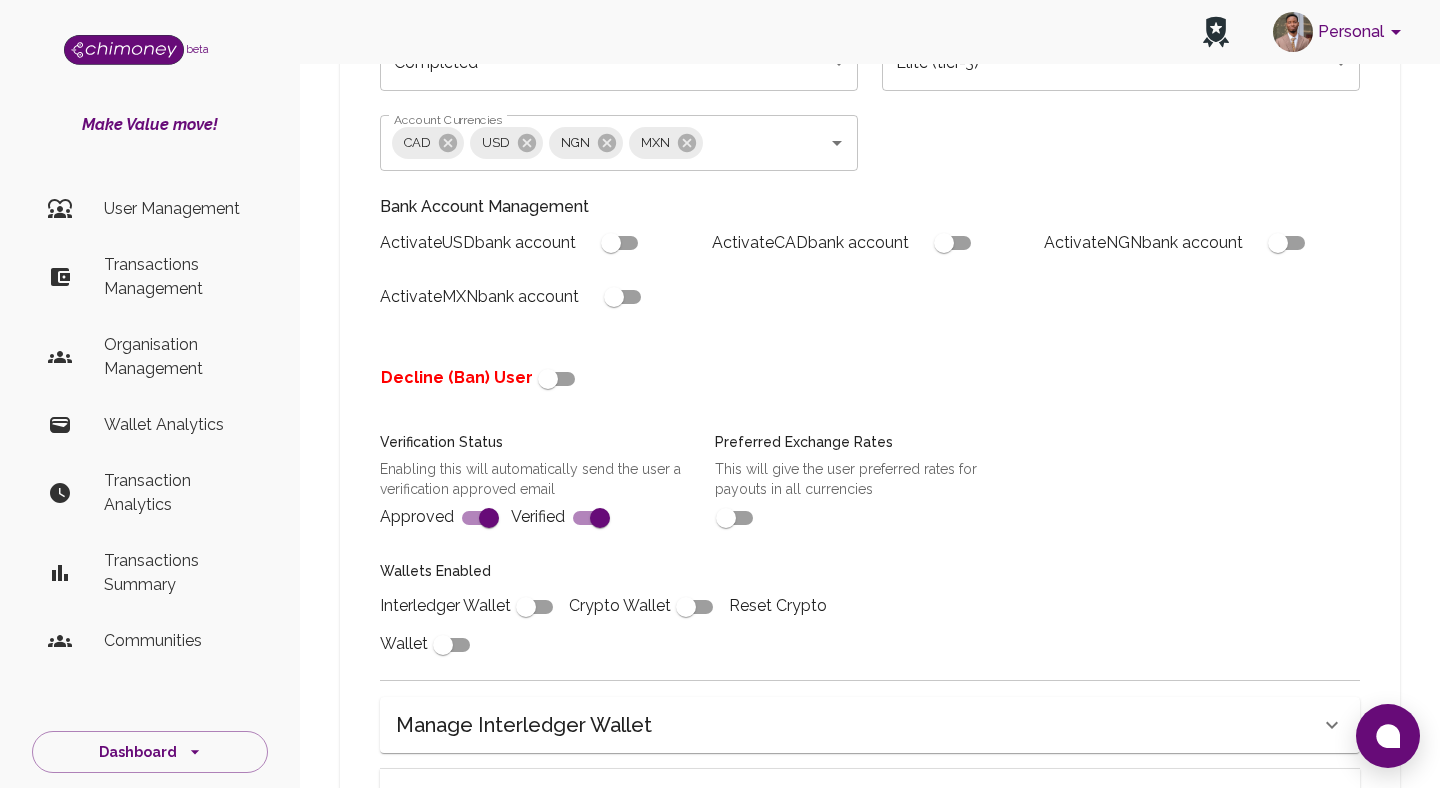 scroll, scrollTop: 450, scrollLeft: 0, axis: vertical 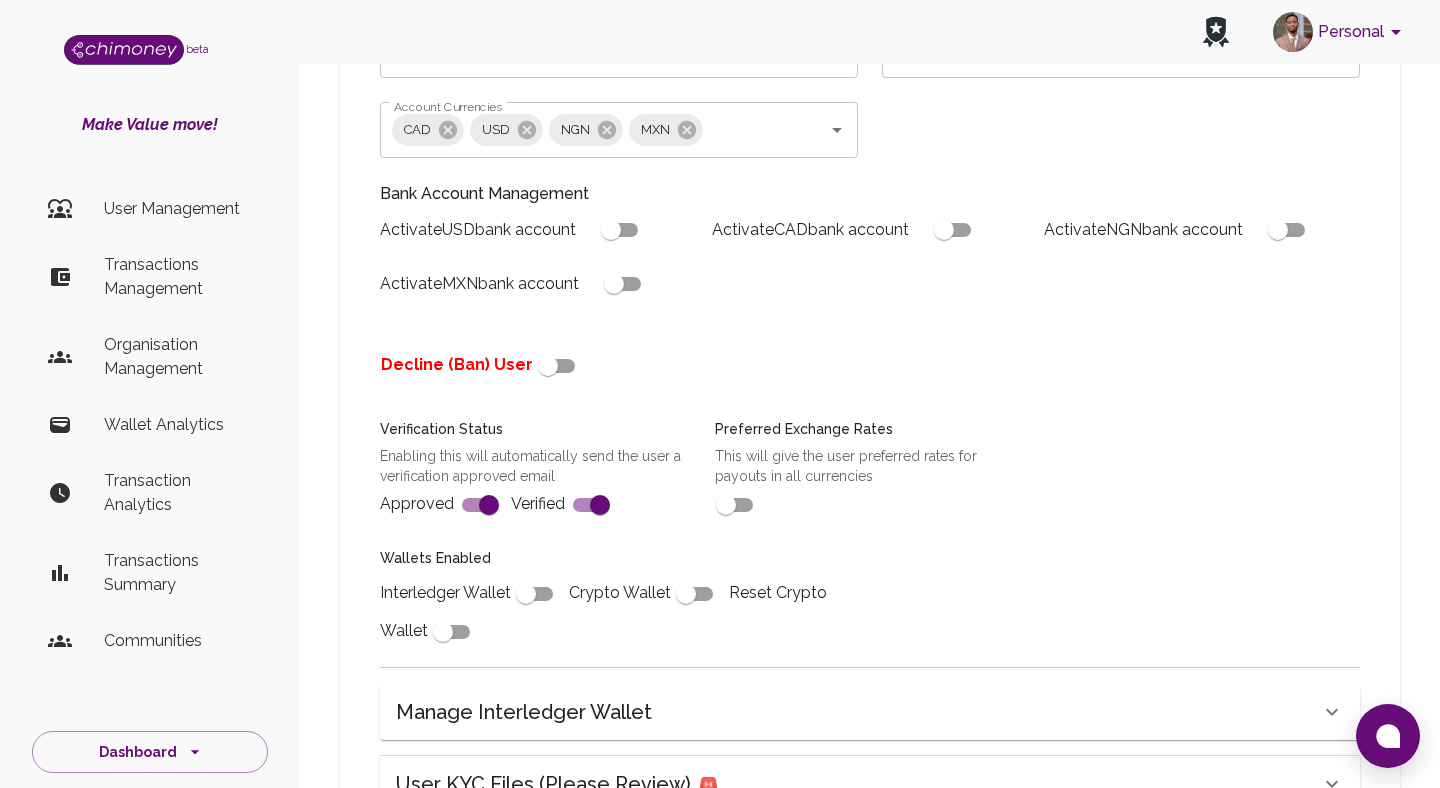click at bounding box center [526, 594] 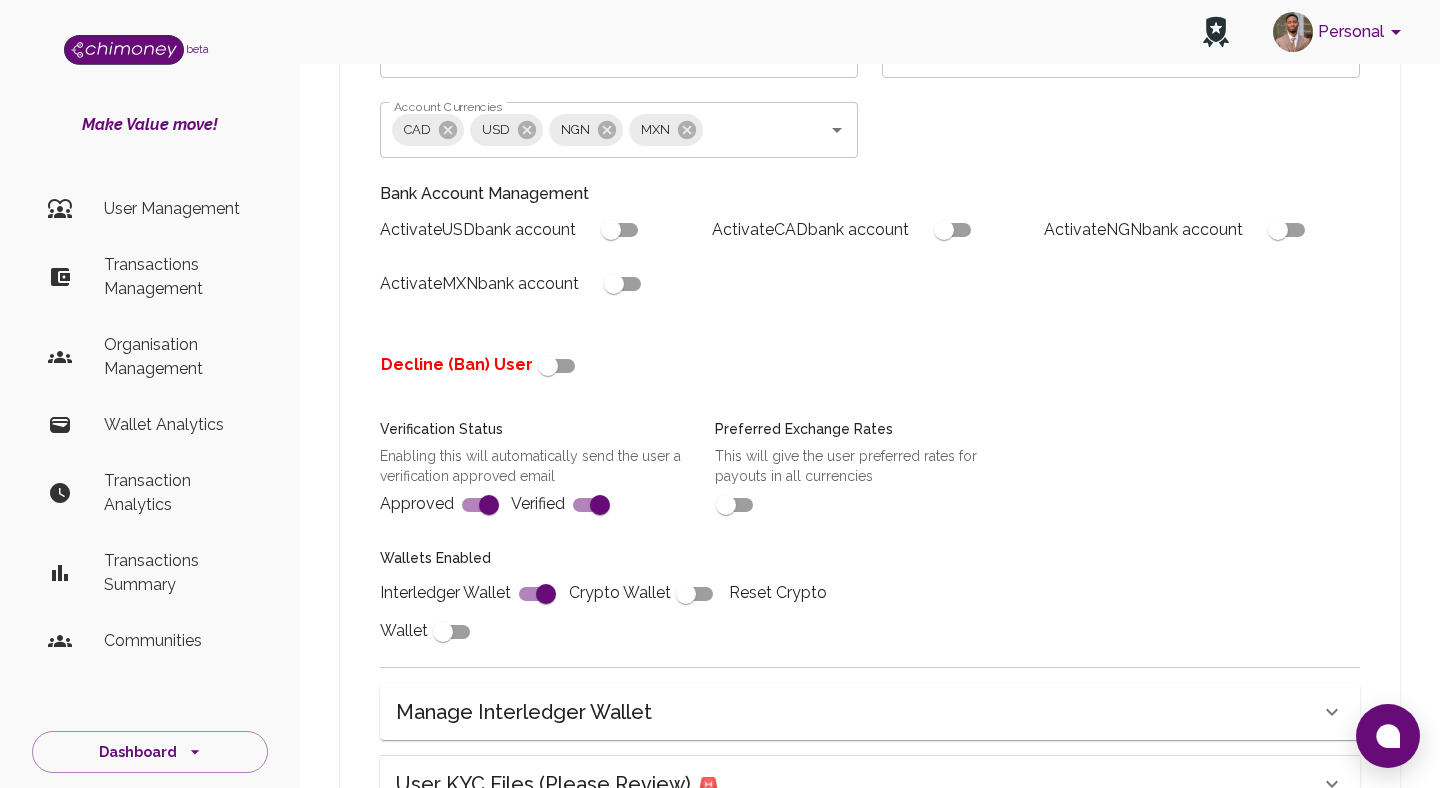 scroll, scrollTop: 731, scrollLeft: 0, axis: vertical 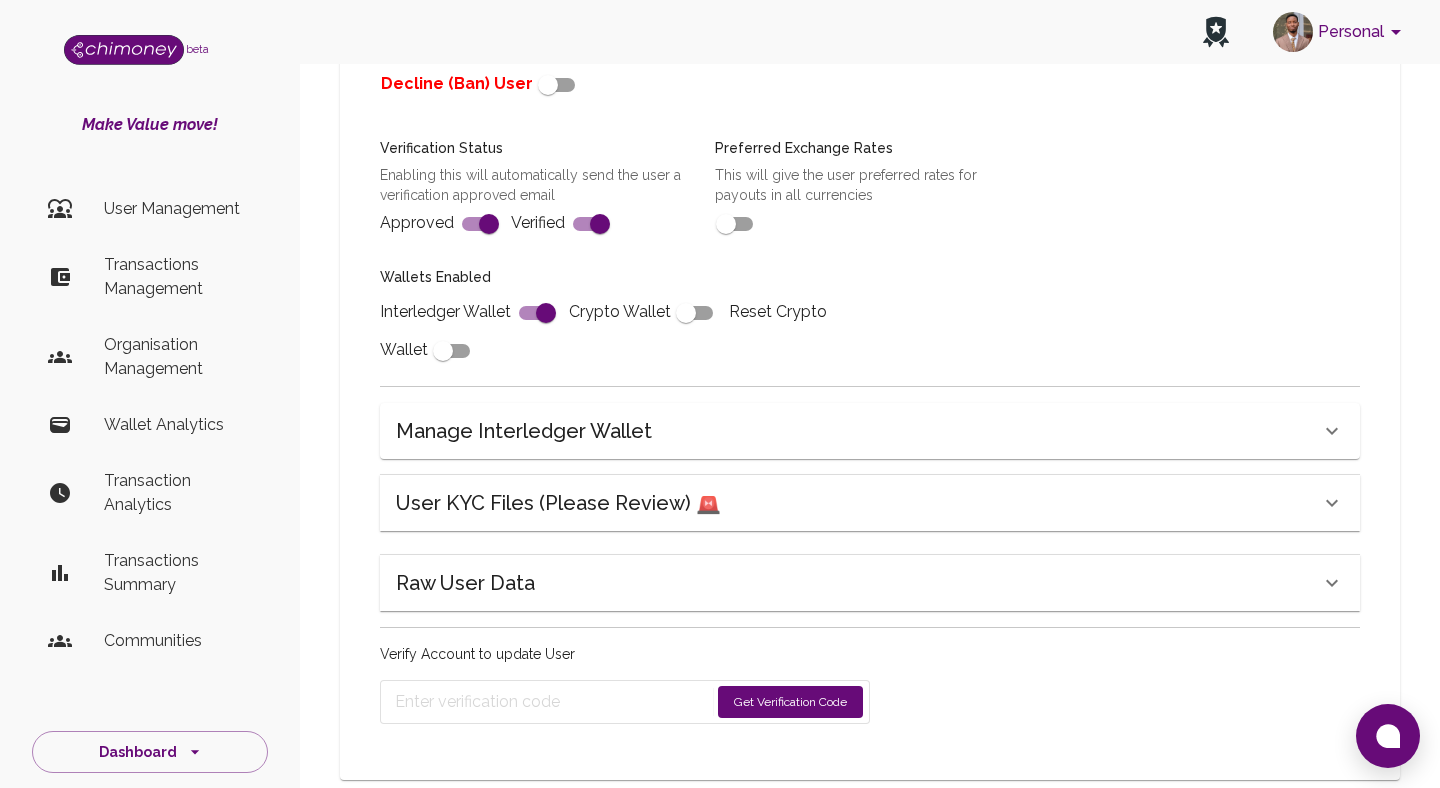 click on "Get Verification Code" at bounding box center (790, 702) 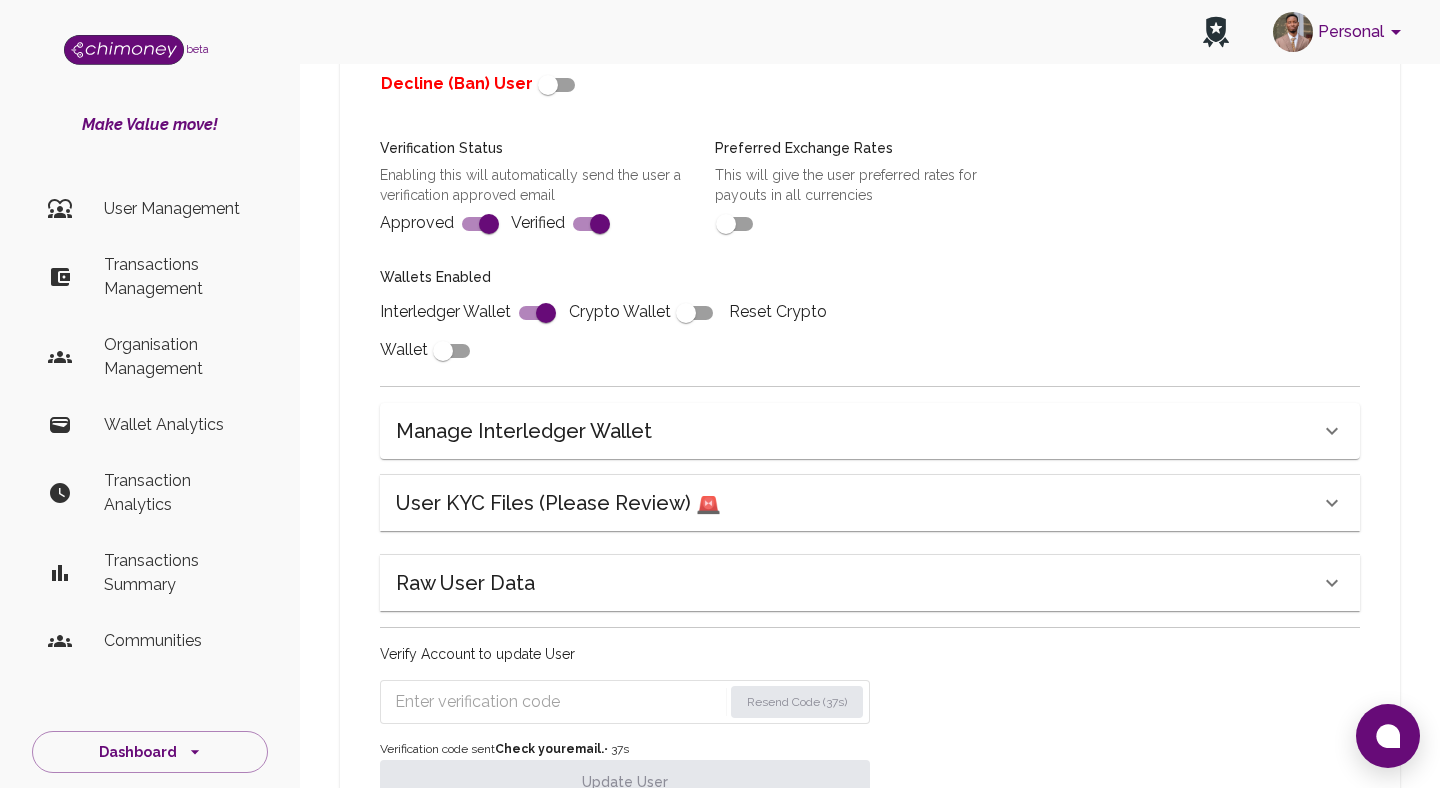 click at bounding box center (558, 702) 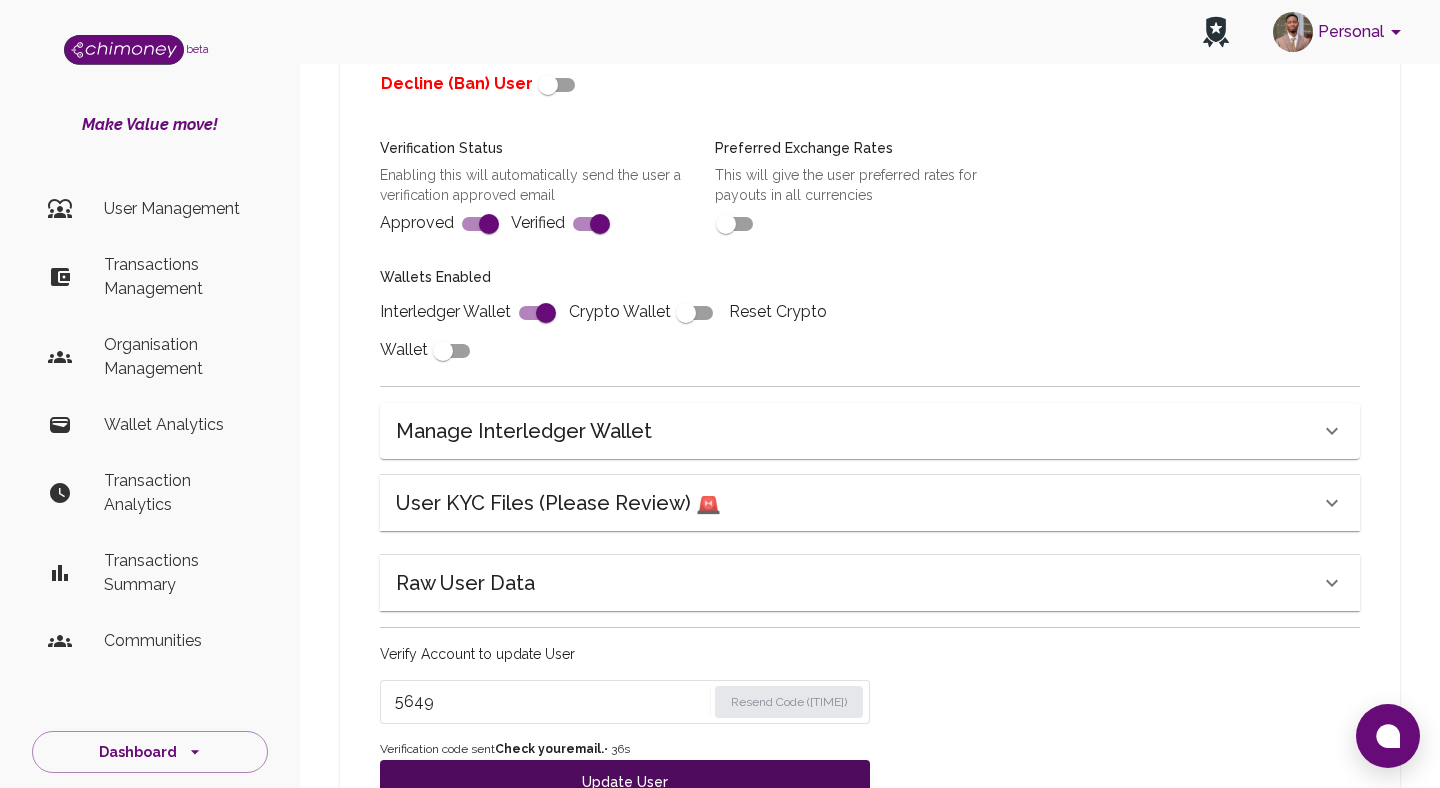 type on "5649" 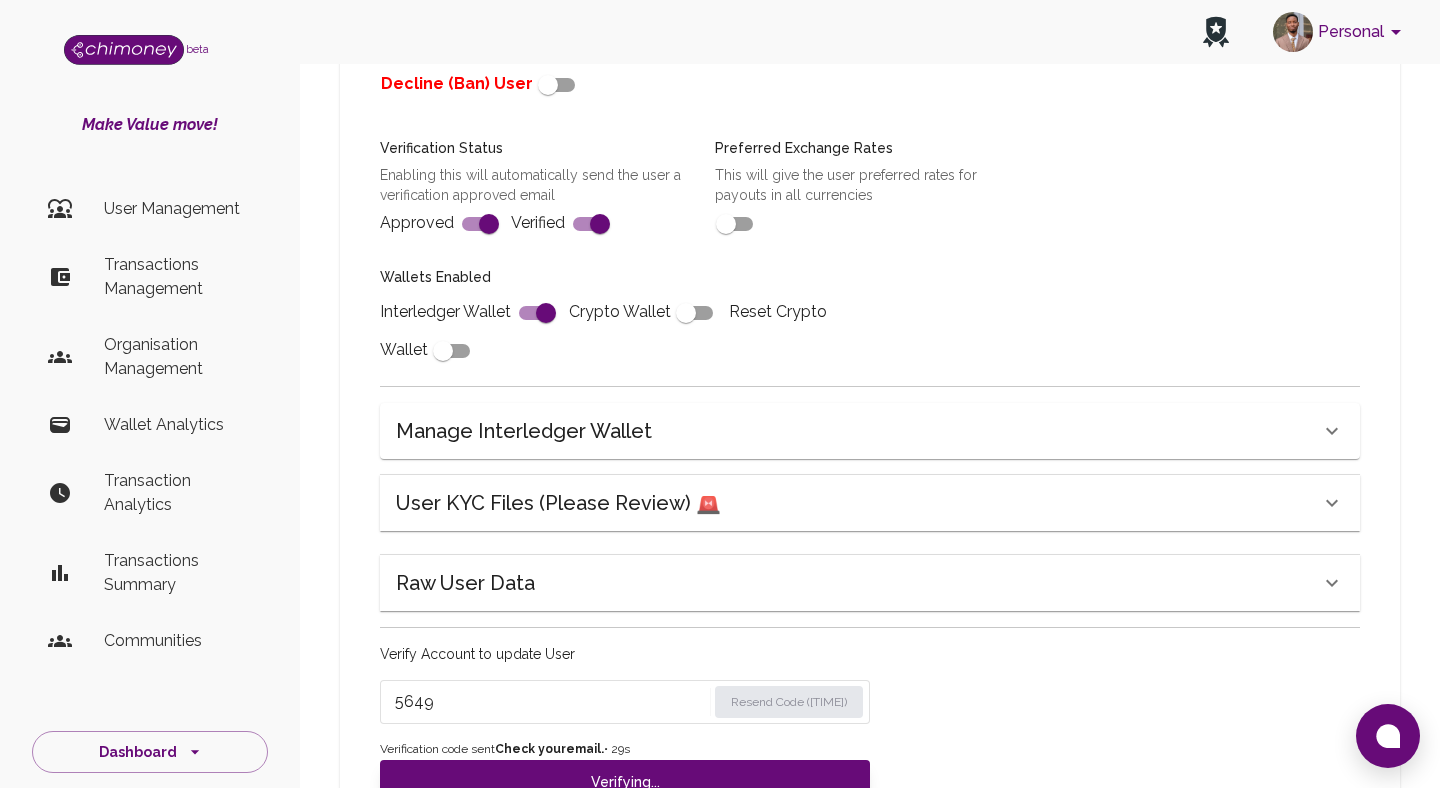 scroll, scrollTop: 715, scrollLeft: 0, axis: vertical 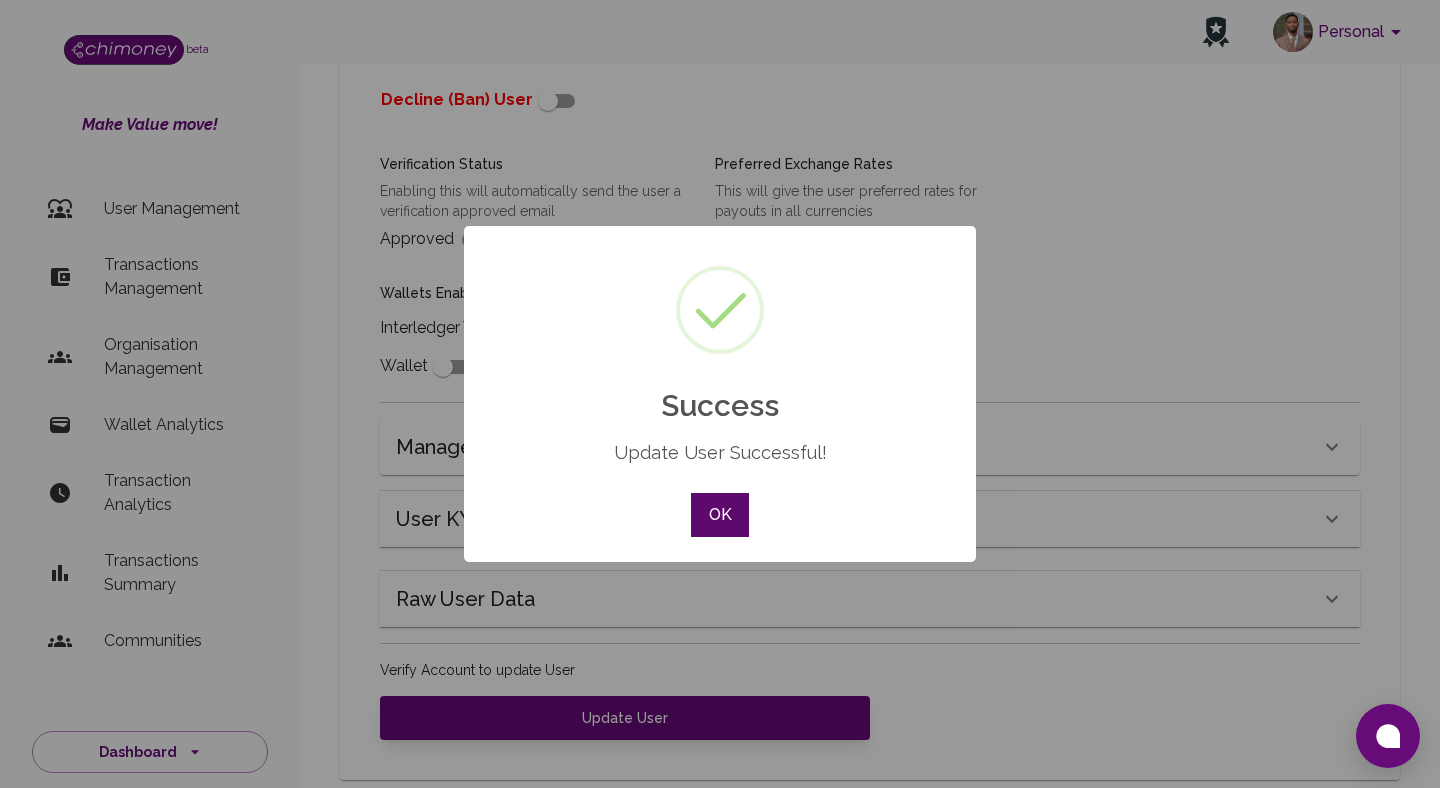 click on "OK" at bounding box center (720, 515) 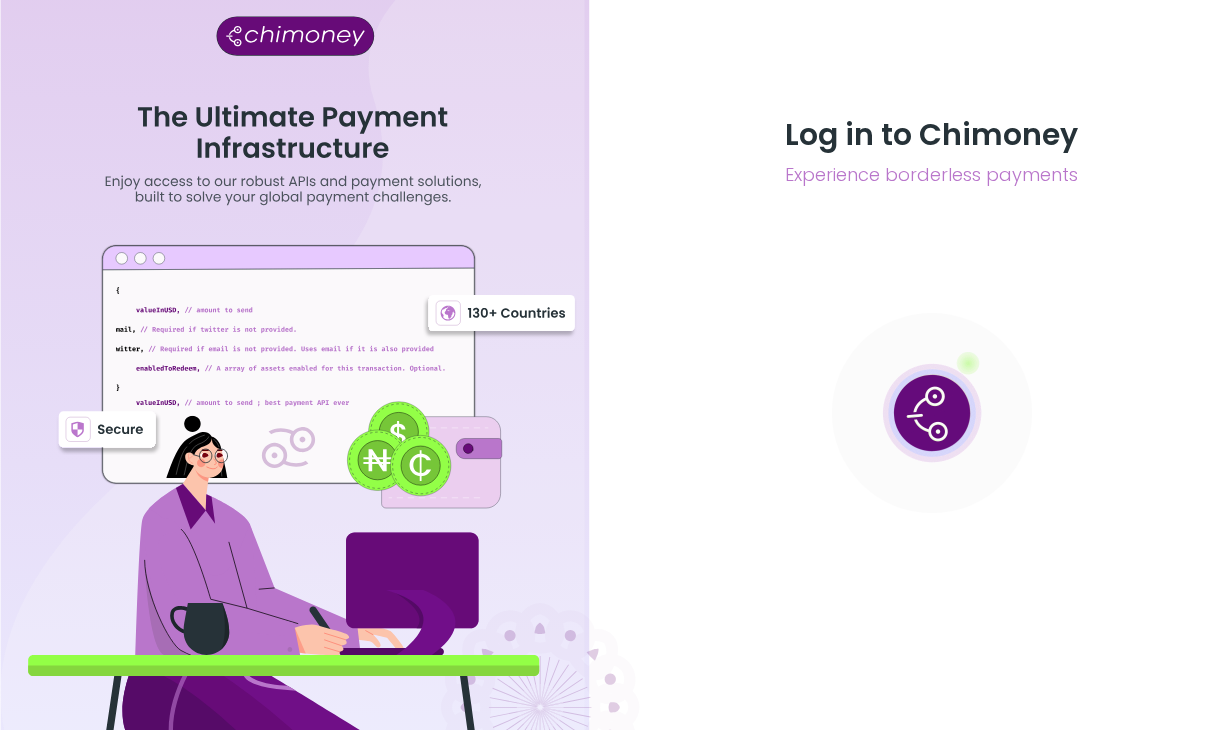 scroll, scrollTop: 0, scrollLeft: 0, axis: both 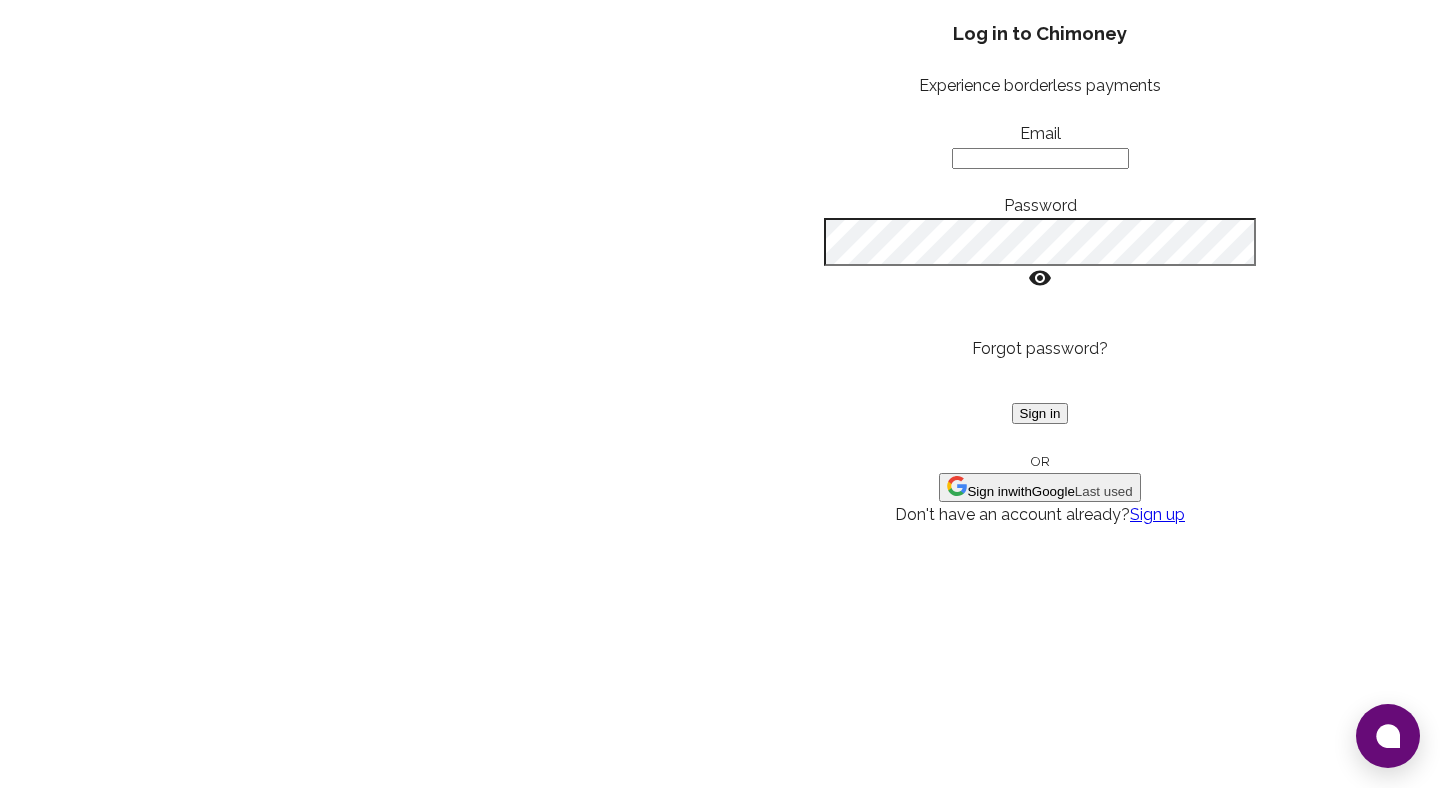 click on "Sign in  with  Google Last used" at bounding box center (1039, 487) 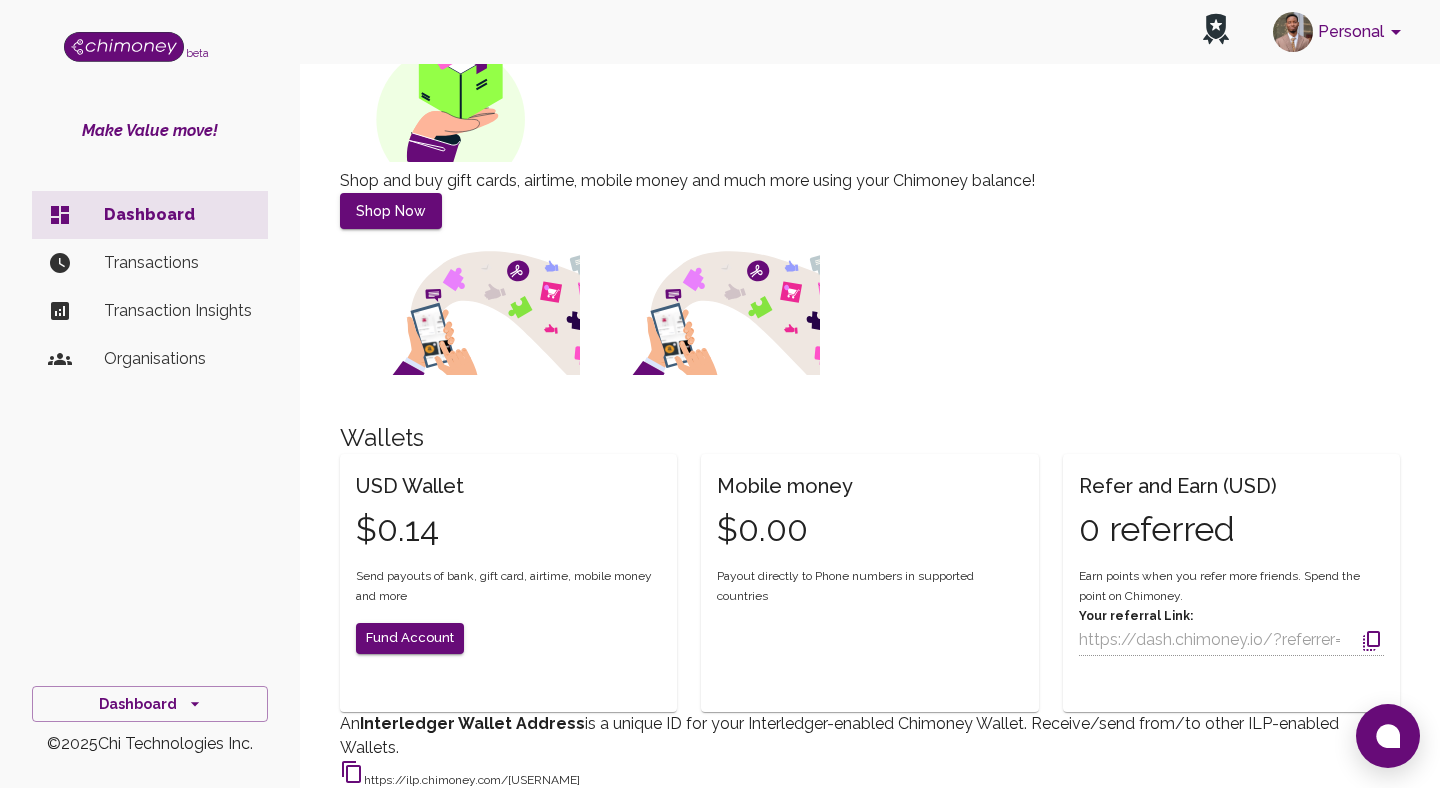 scroll, scrollTop: 279, scrollLeft: 0, axis: vertical 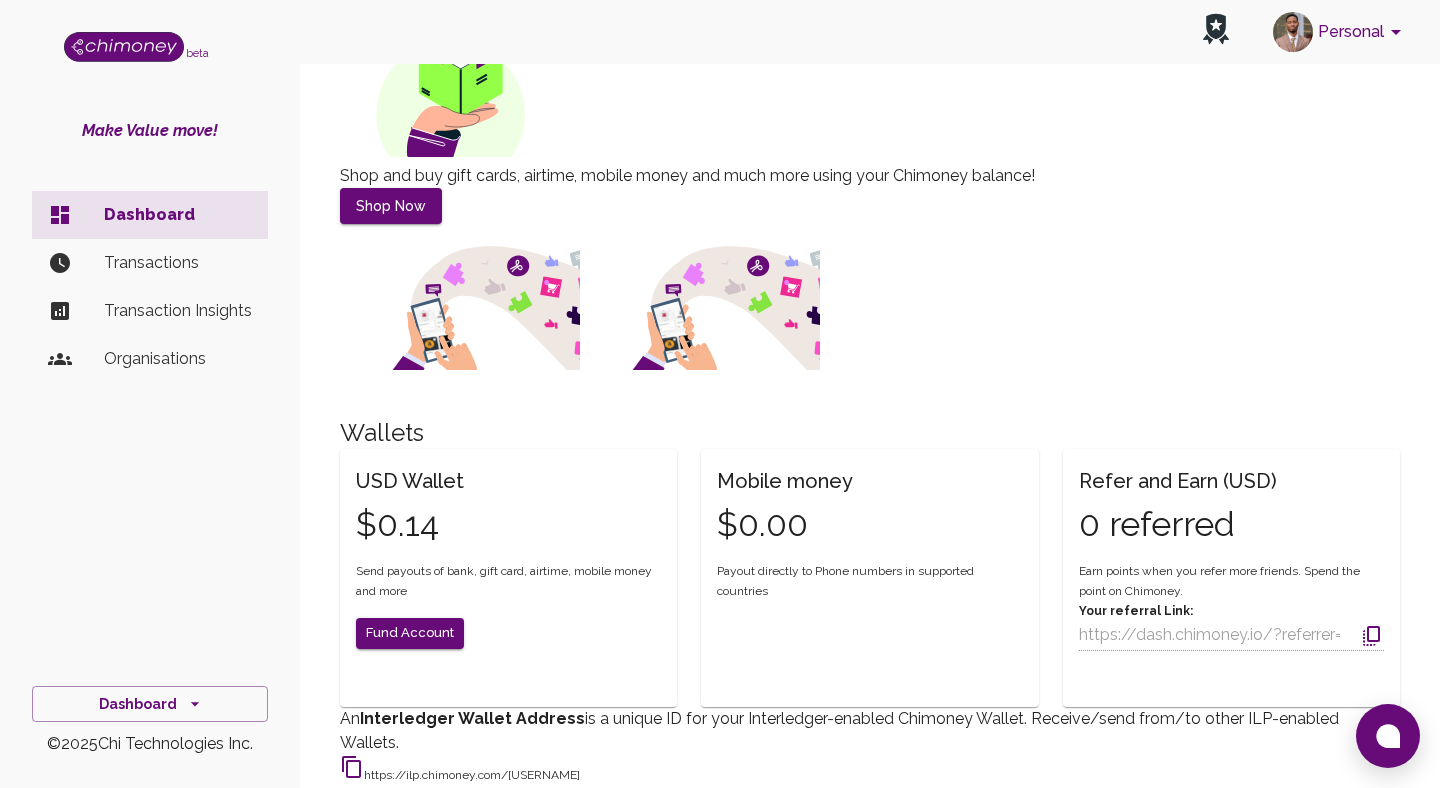click at bounding box center [351, 767] 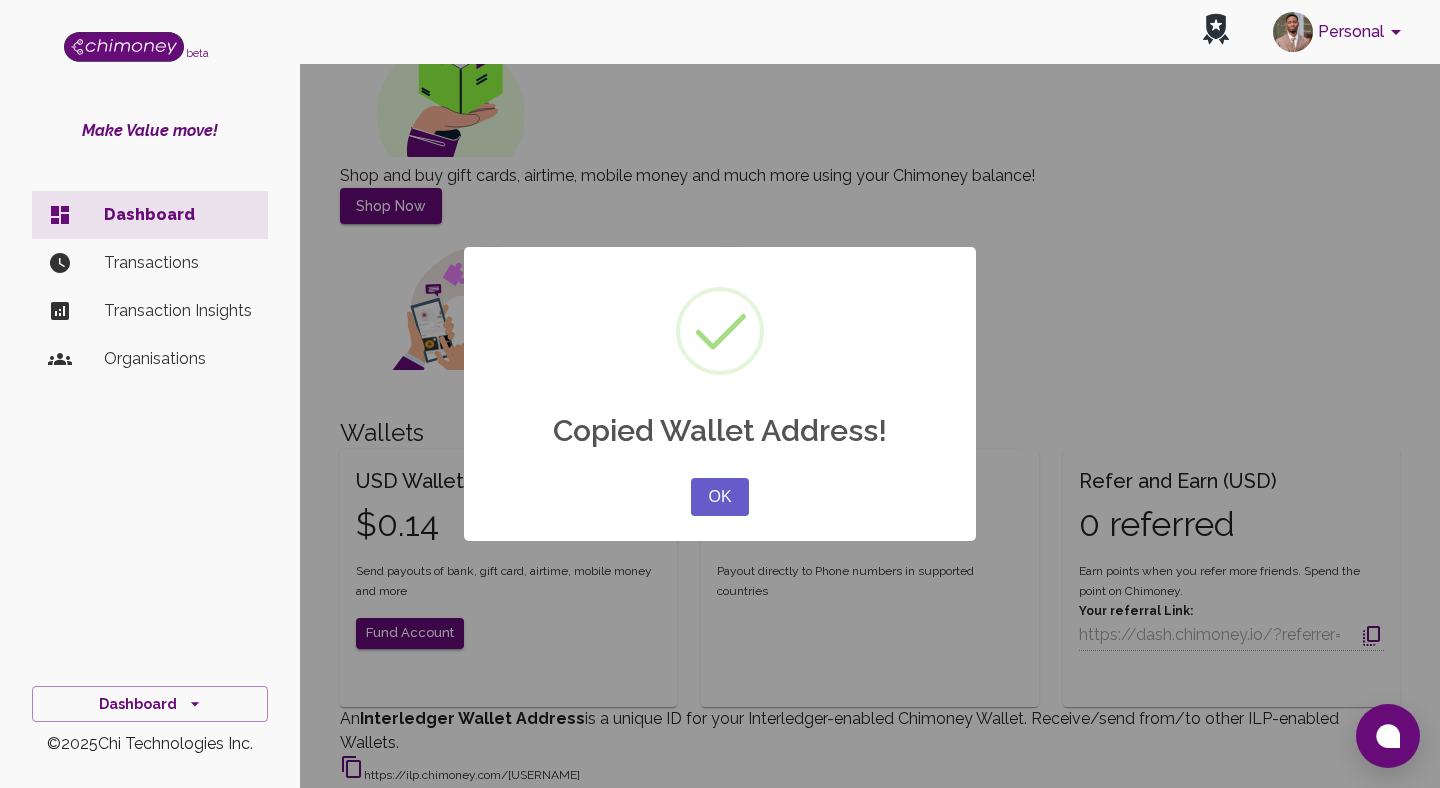 click on "×
Copied Wallet Address! OK No Cancel" at bounding box center [720, 394] 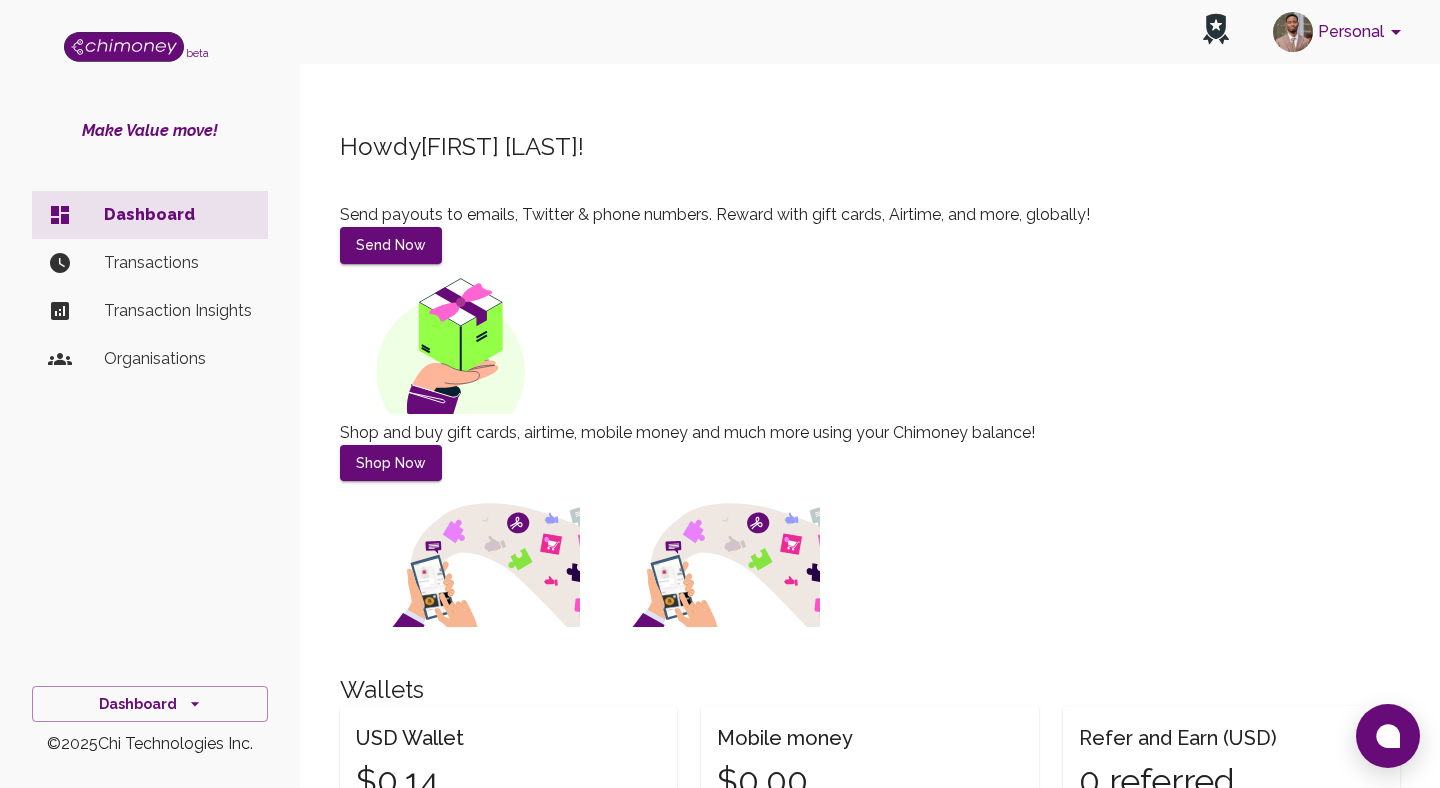 scroll, scrollTop: 0, scrollLeft: 0, axis: both 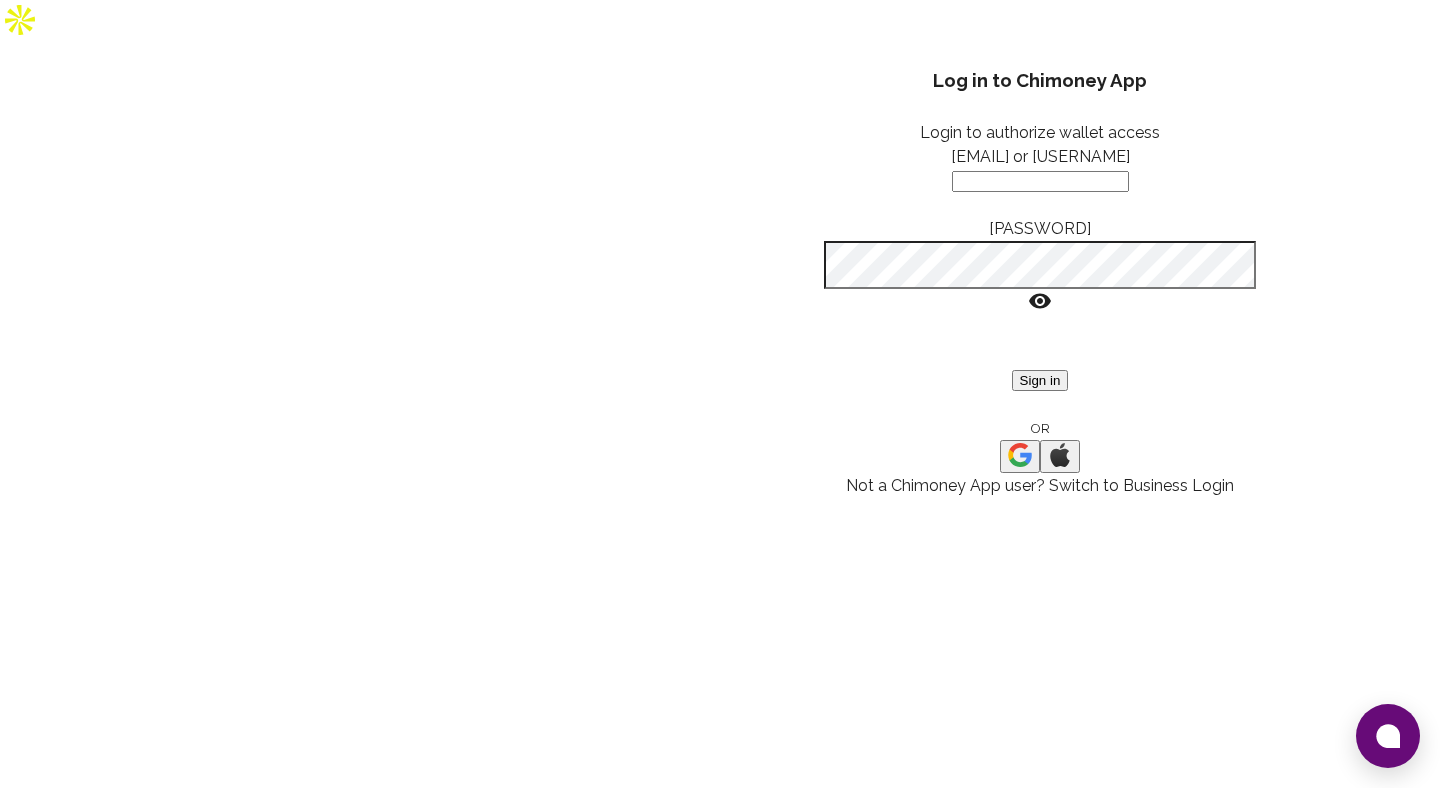 click on "Log in to Chimoney App Login to authorize wallet access Email or Username Password Sign in OR   Not a Chimoney App user?     Switch to Business Login" at bounding box center [1040, 272] 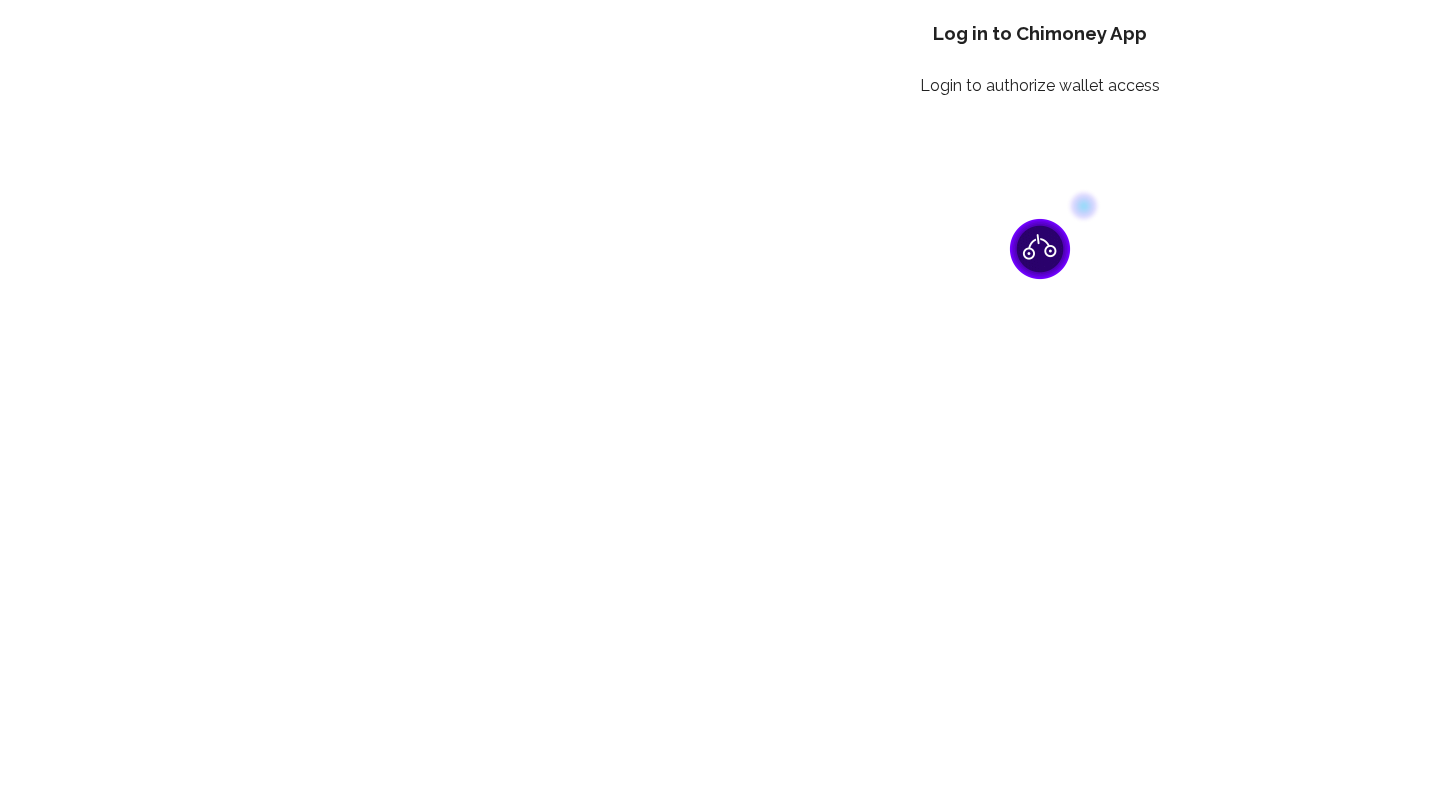 scroll, scrollTop: 0, scrollLeft: 0, axis: both 